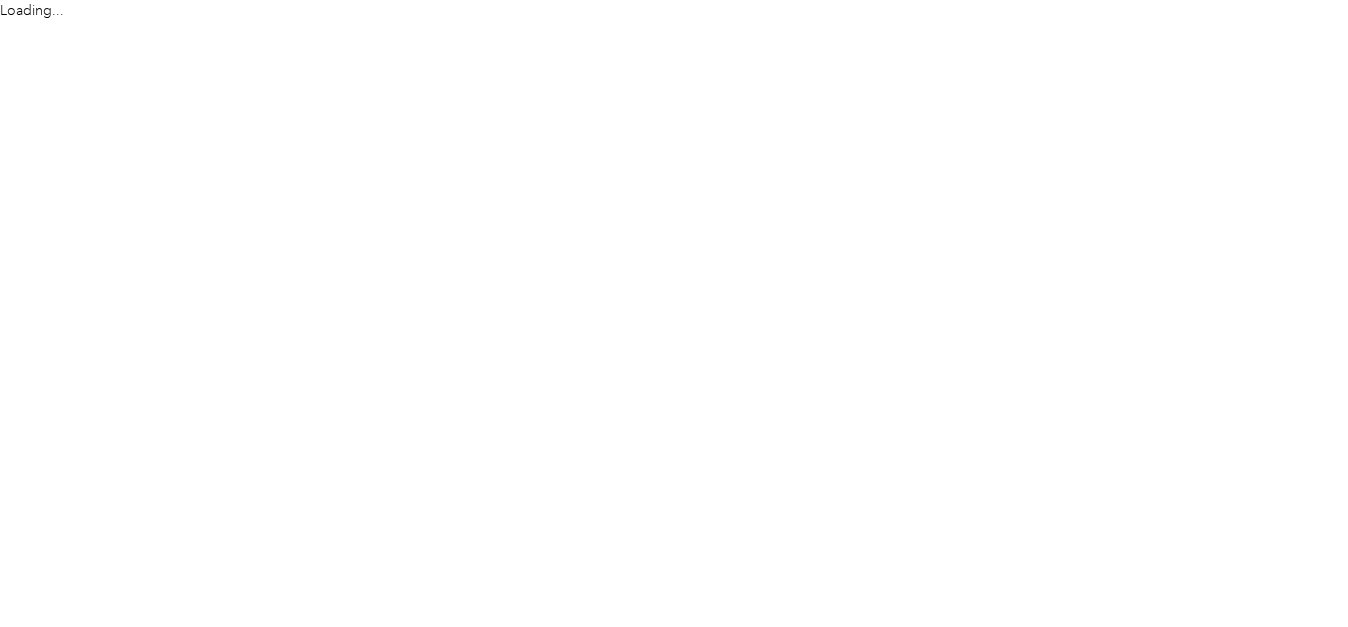 scroll, scrollTop: 0, scrollLeft: 0, axis: both 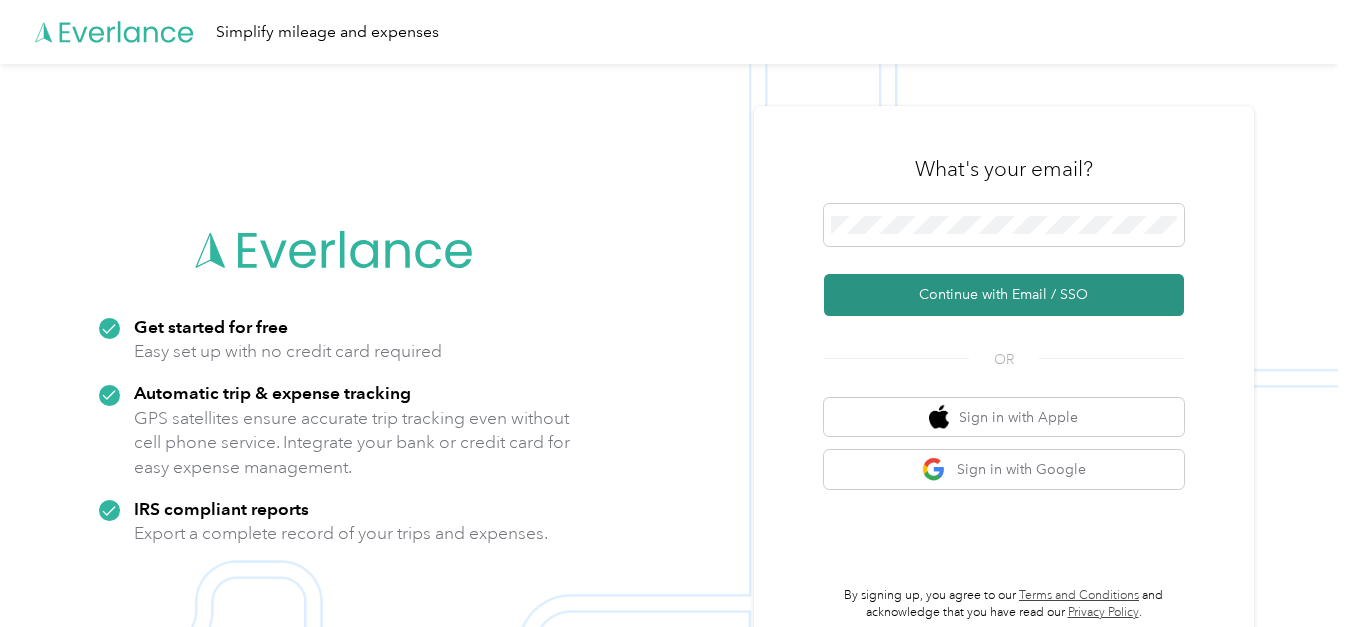click on "Continue with Email / SSO" at bounding box center (1004, 295) 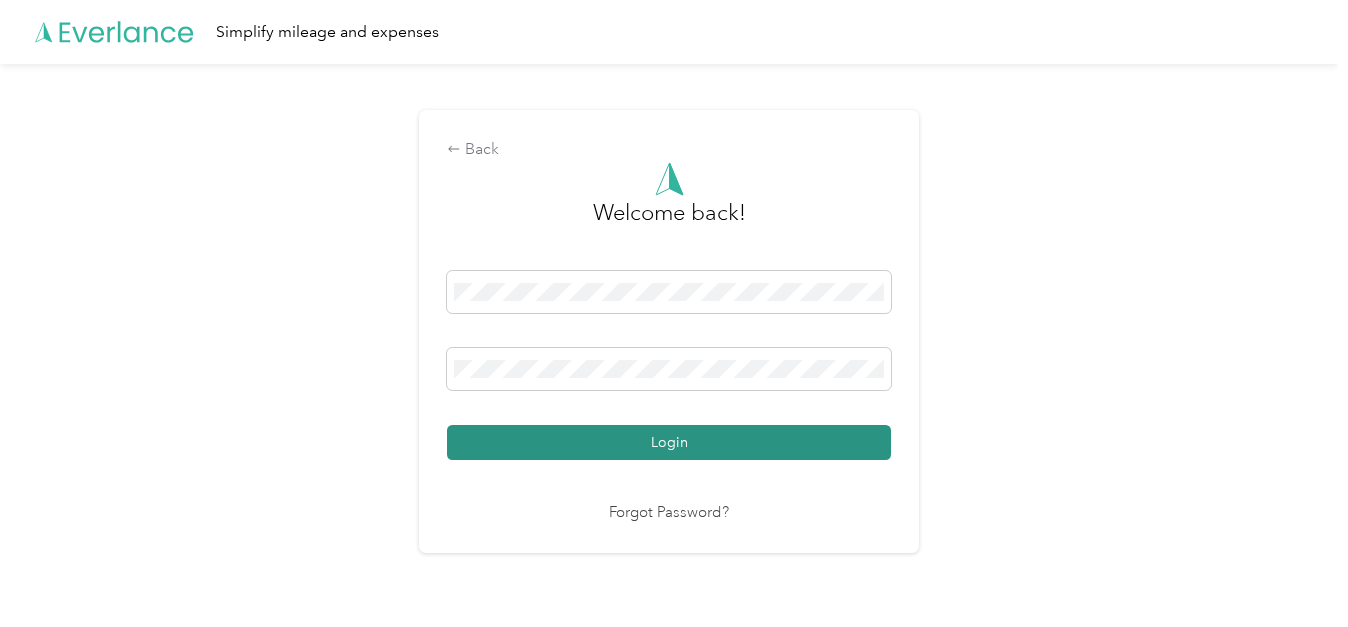 click on "Login" at bounding box center (669, 442) 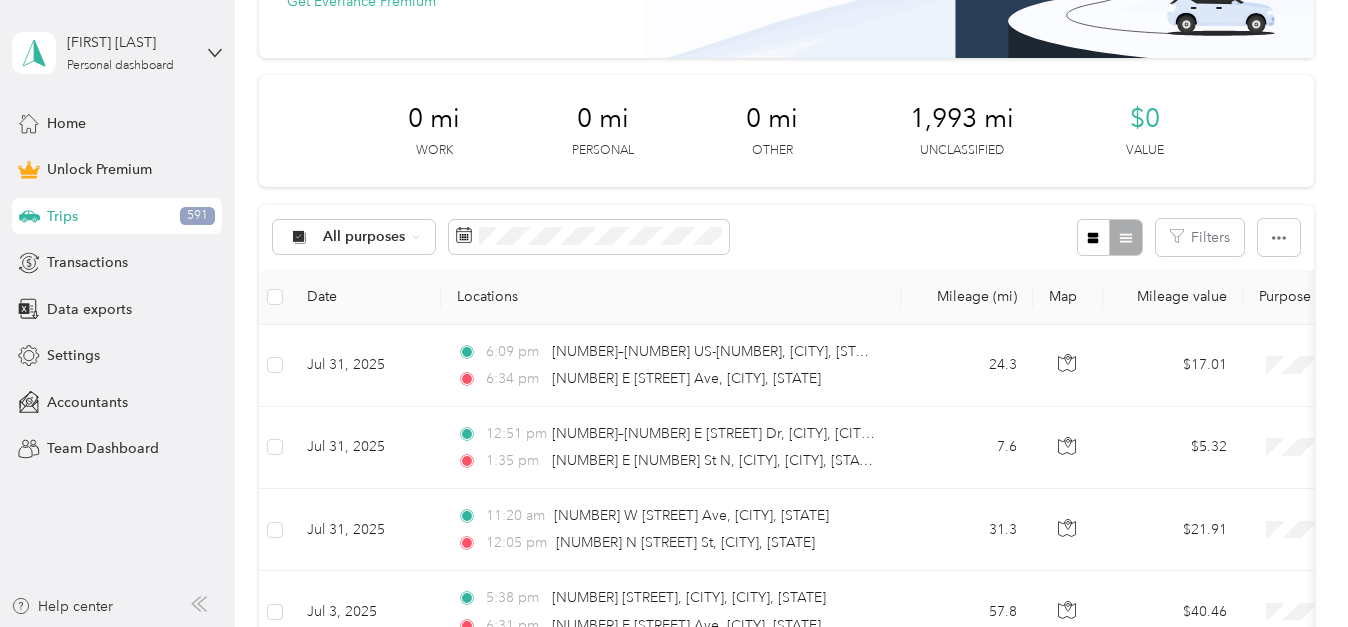 scroll, scrollTop: 200, scrollLeft: 0, axis: vertical 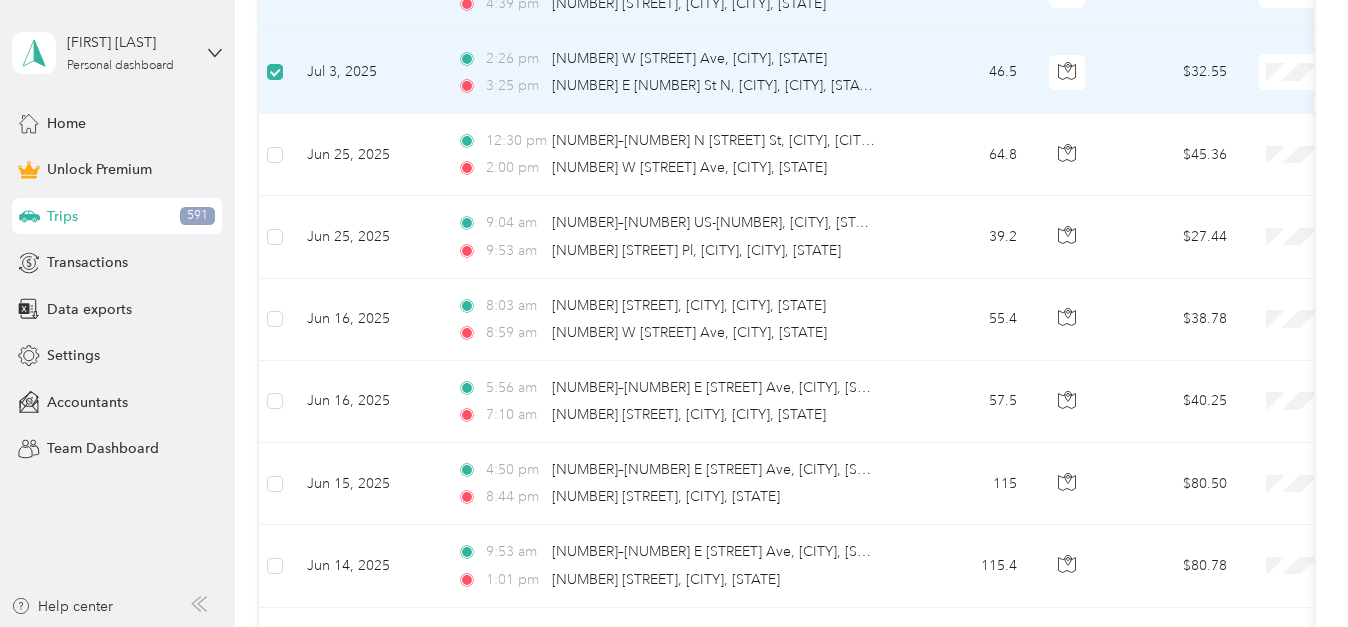 click on "Work" at bounding box center [1224, 108] 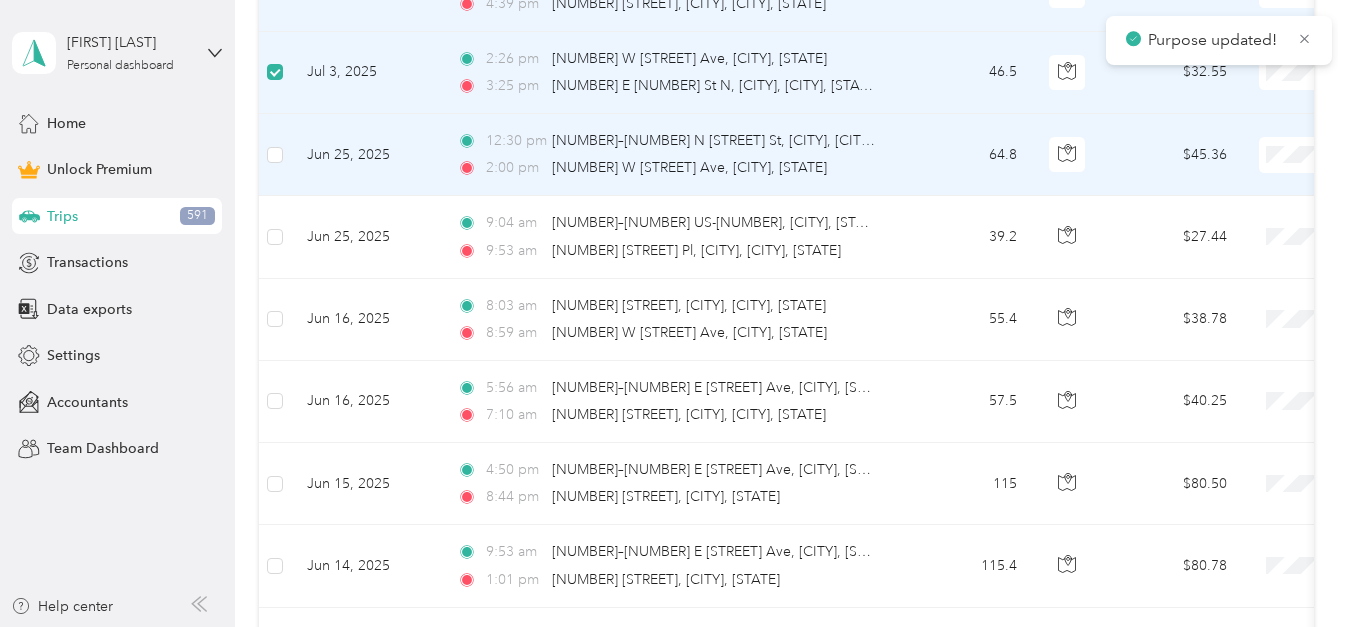 click on "Work" at bounding box center [1224, 185] 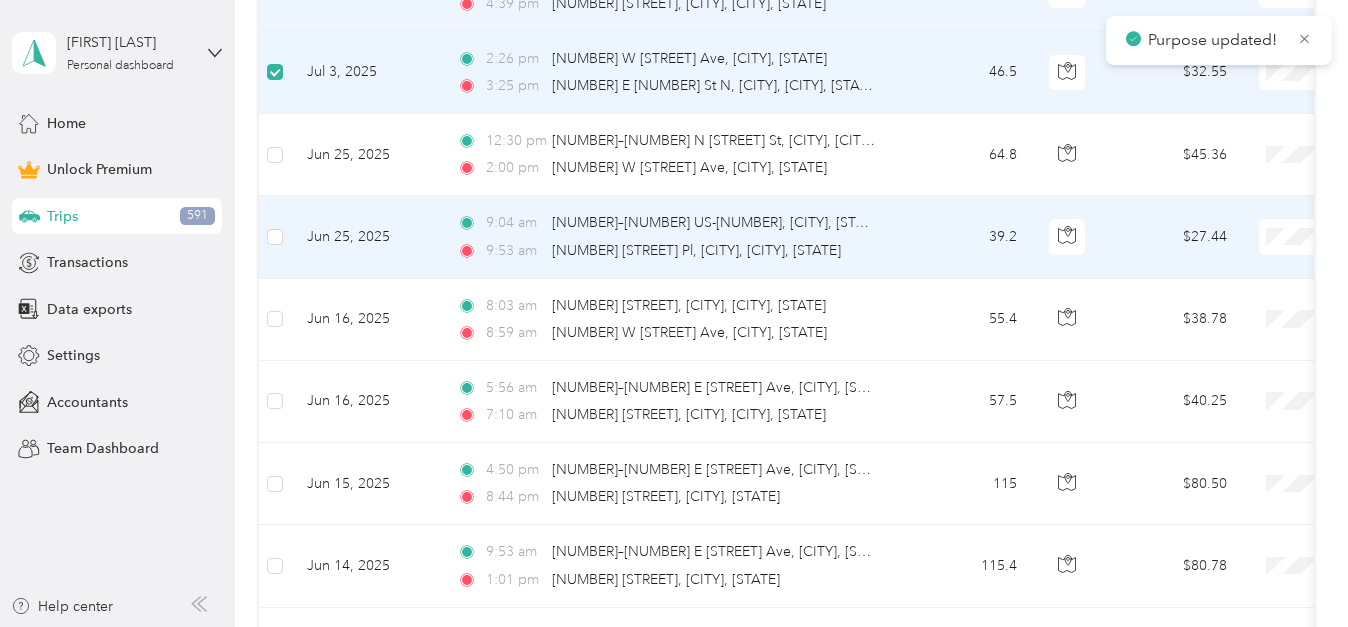 click on "Work" at bounding box center (1242, 268) 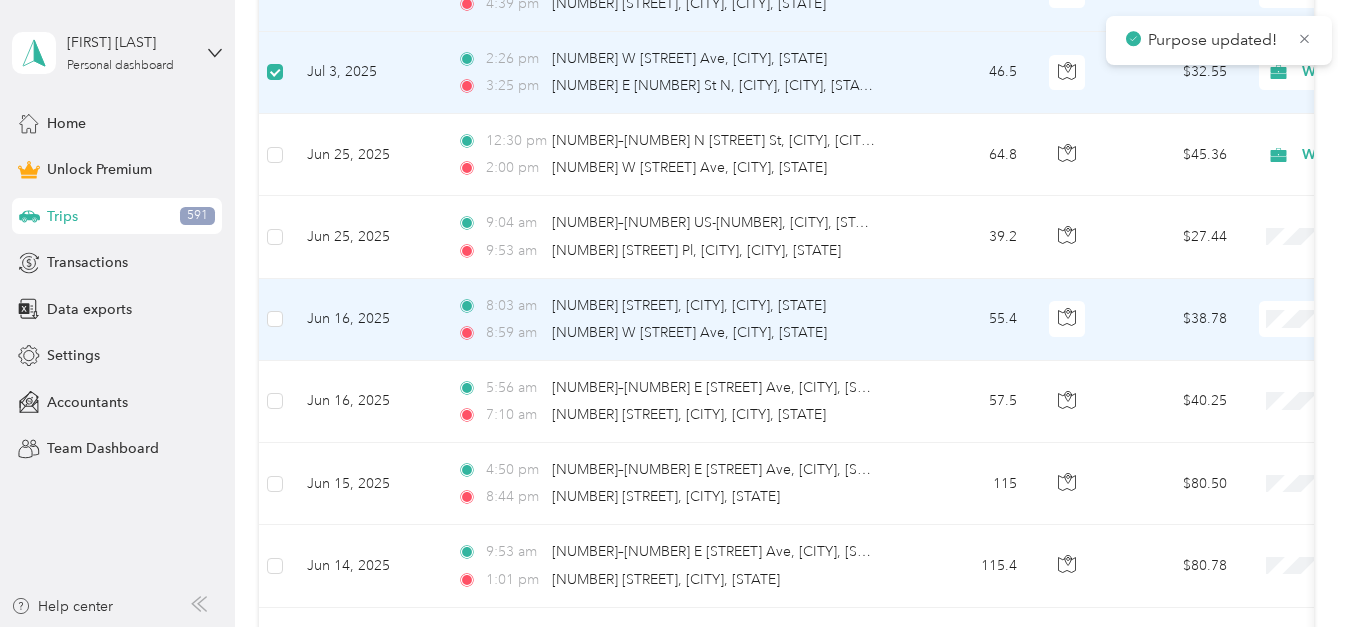 click on "Work" at bounding box center (1224, 354) 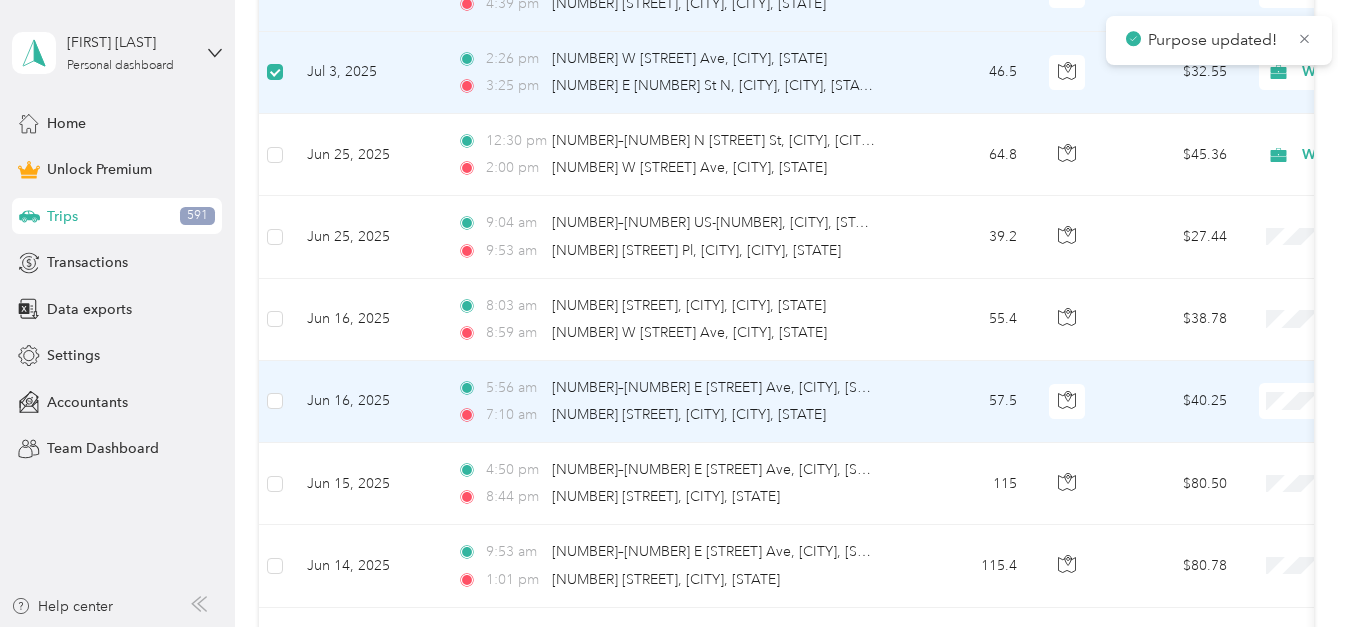 click on "Work" at bounding box center [1224, 151] 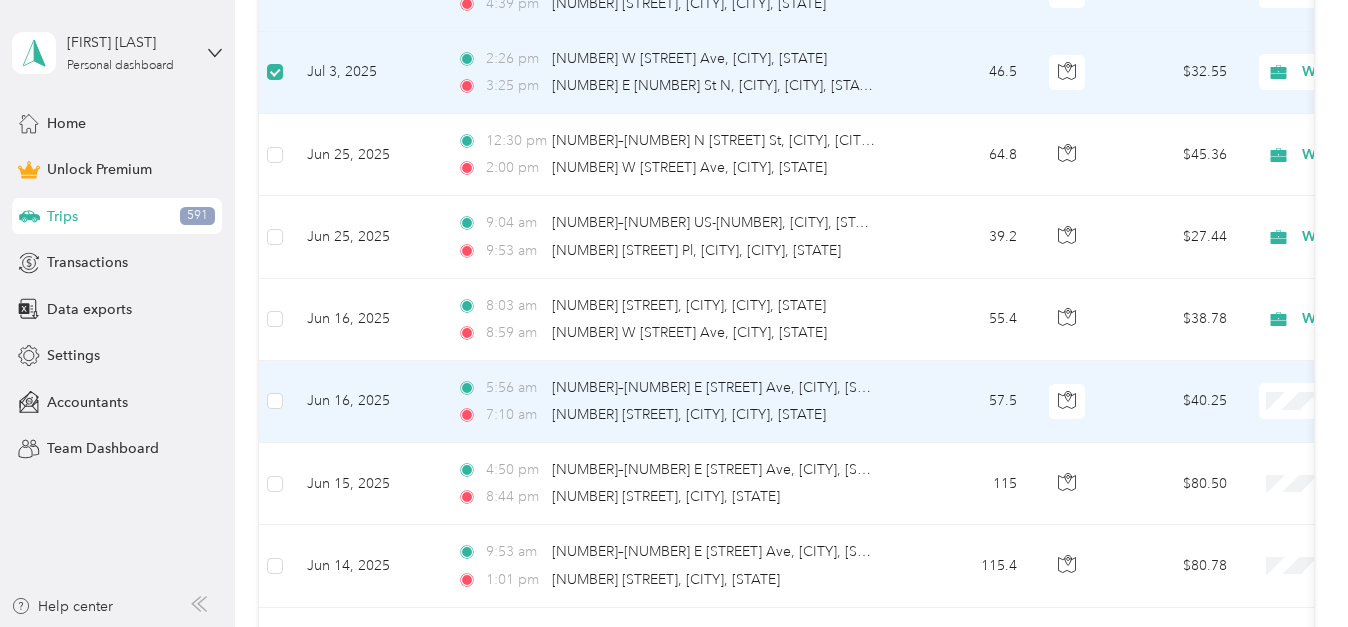 click on "Work" at bounding box center (1224, 146) 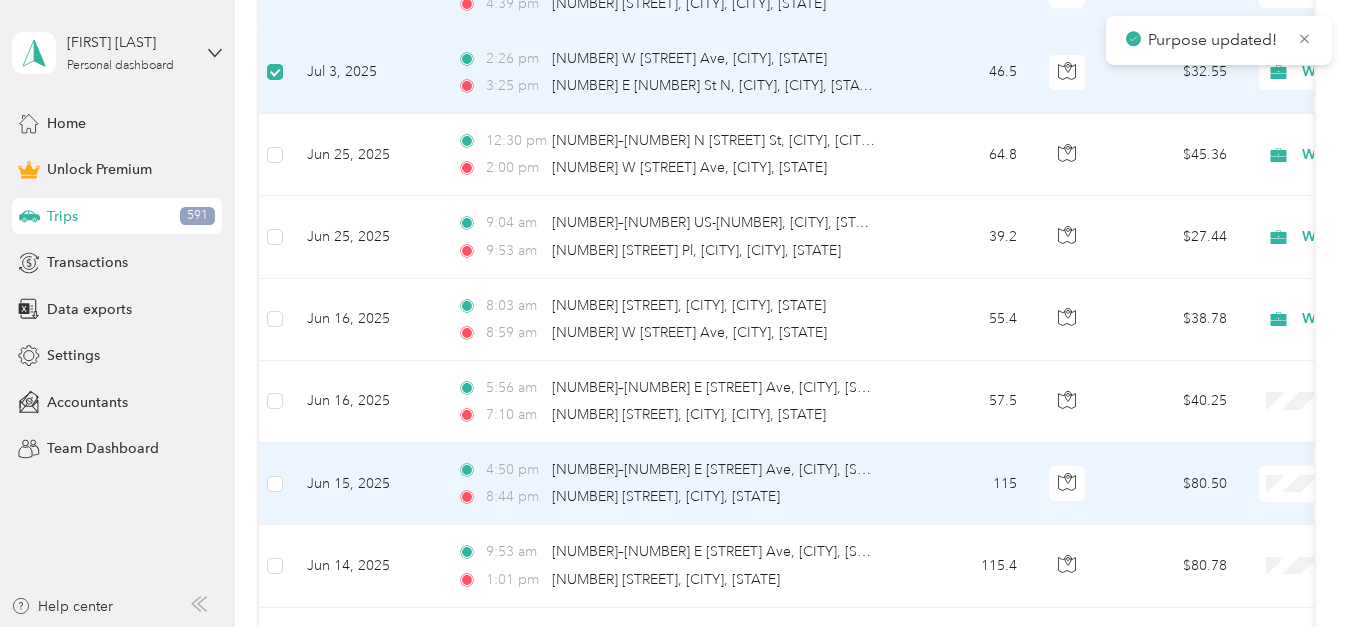 click 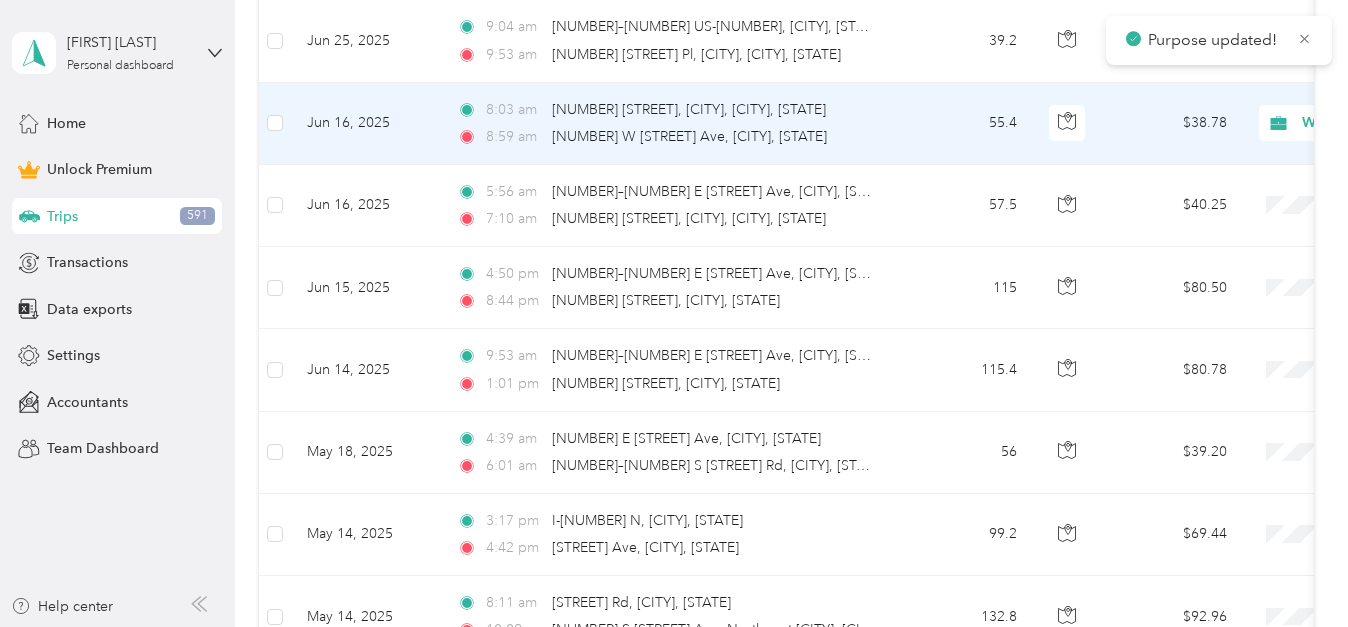 scroll, scrollTop: 1100, scrollLeft: 0, axis: vertical 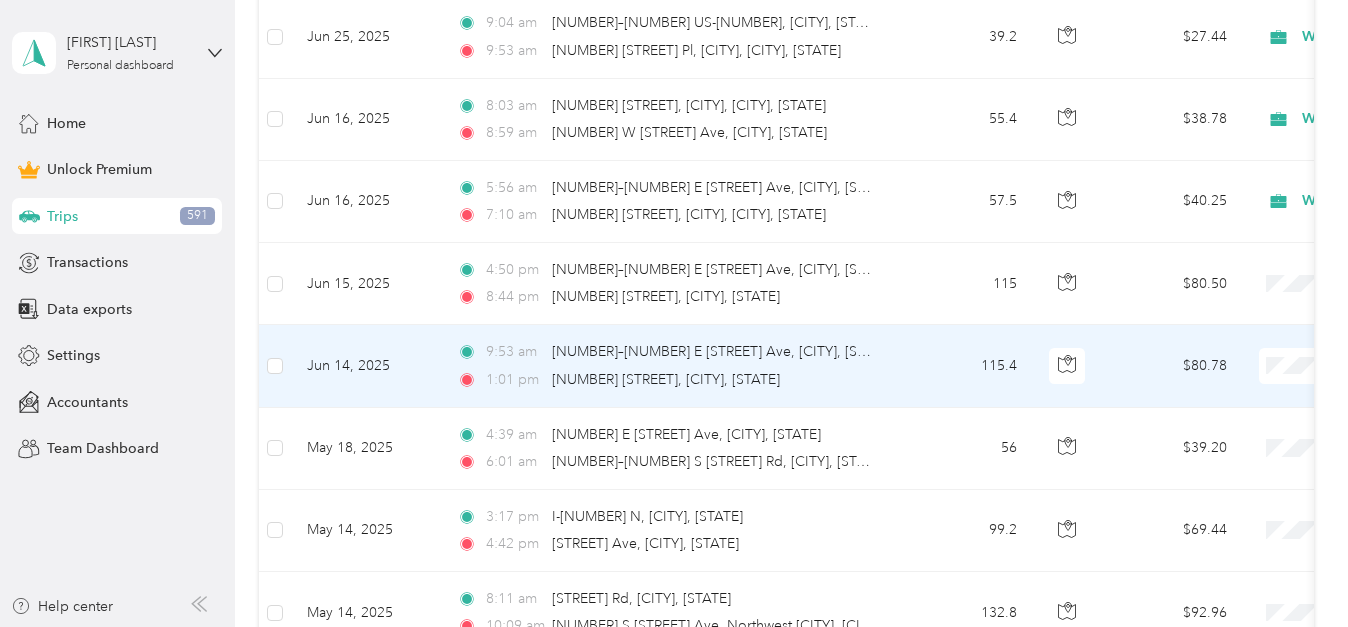 click on "Work" at bounding box center (1224, 115) 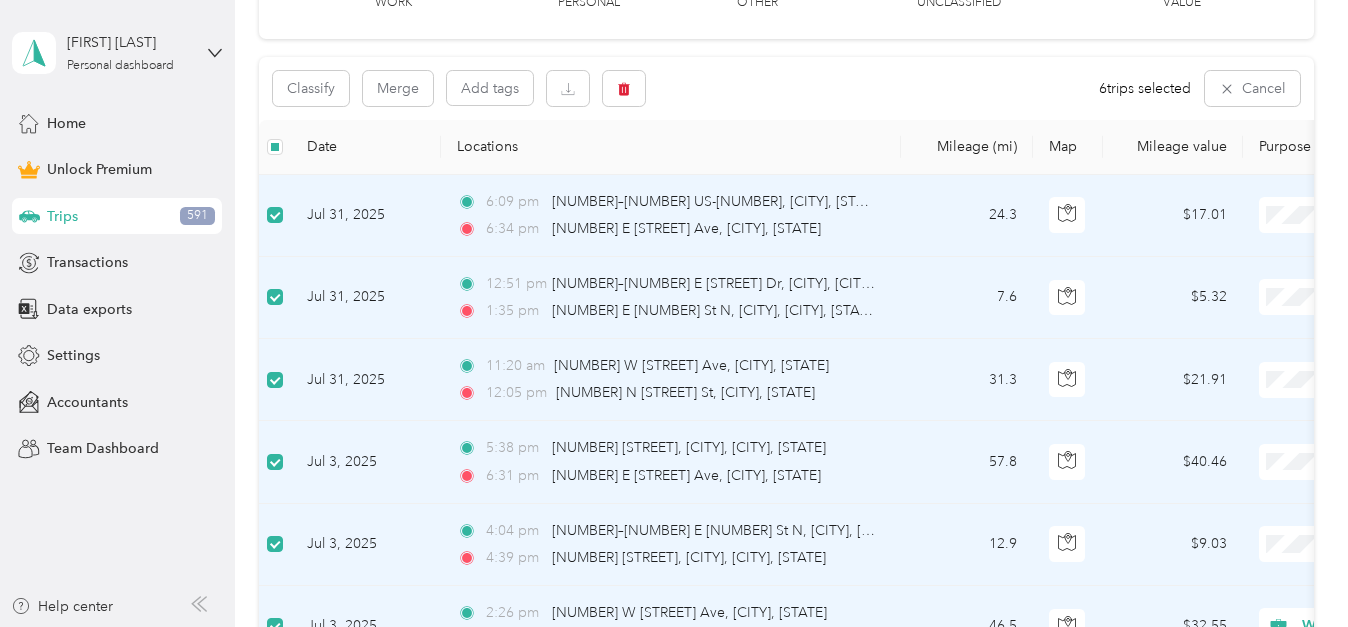 scroll, scrollTop: 300, scrollLeft: 0, axis: vertical 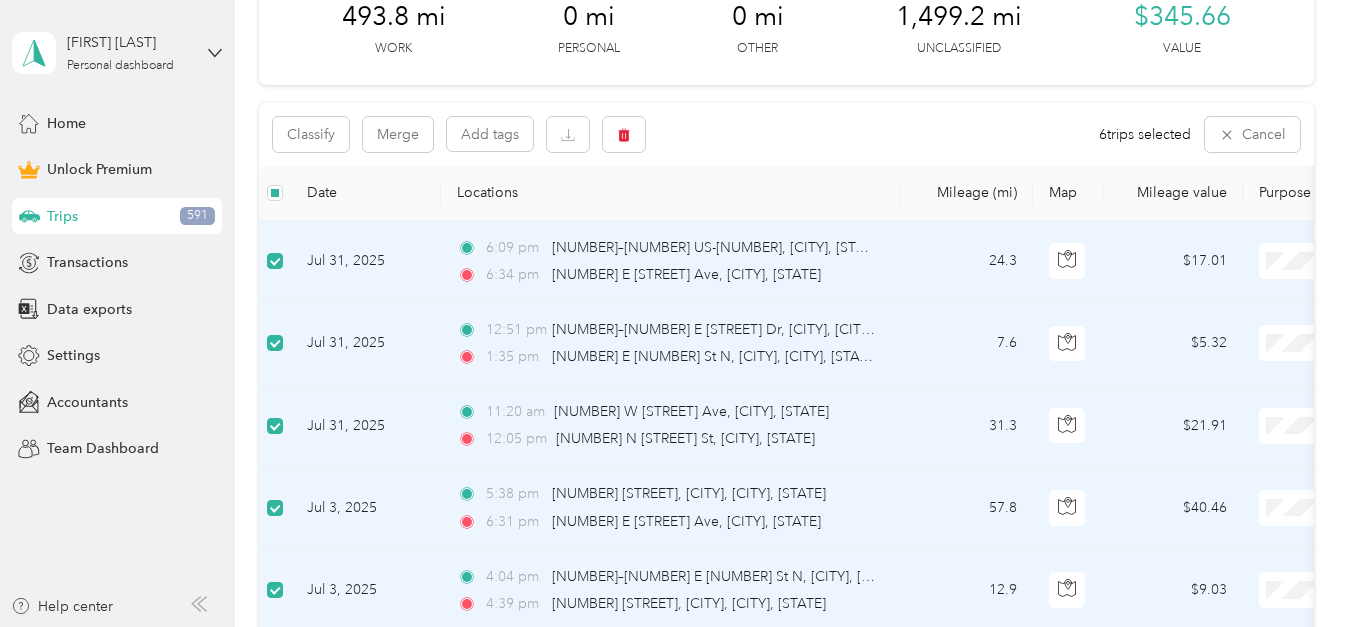 click on "Work" at bounding box center [1242, 292] 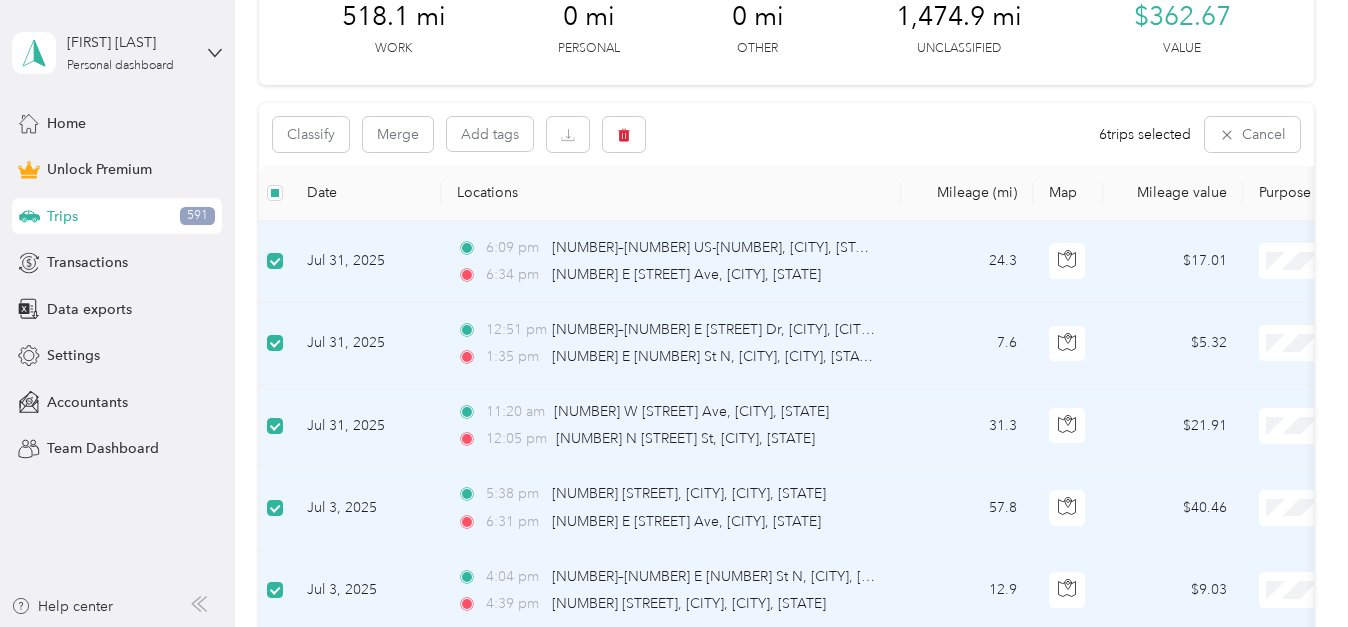 click on "Work" at bounding box center (1242, 380) 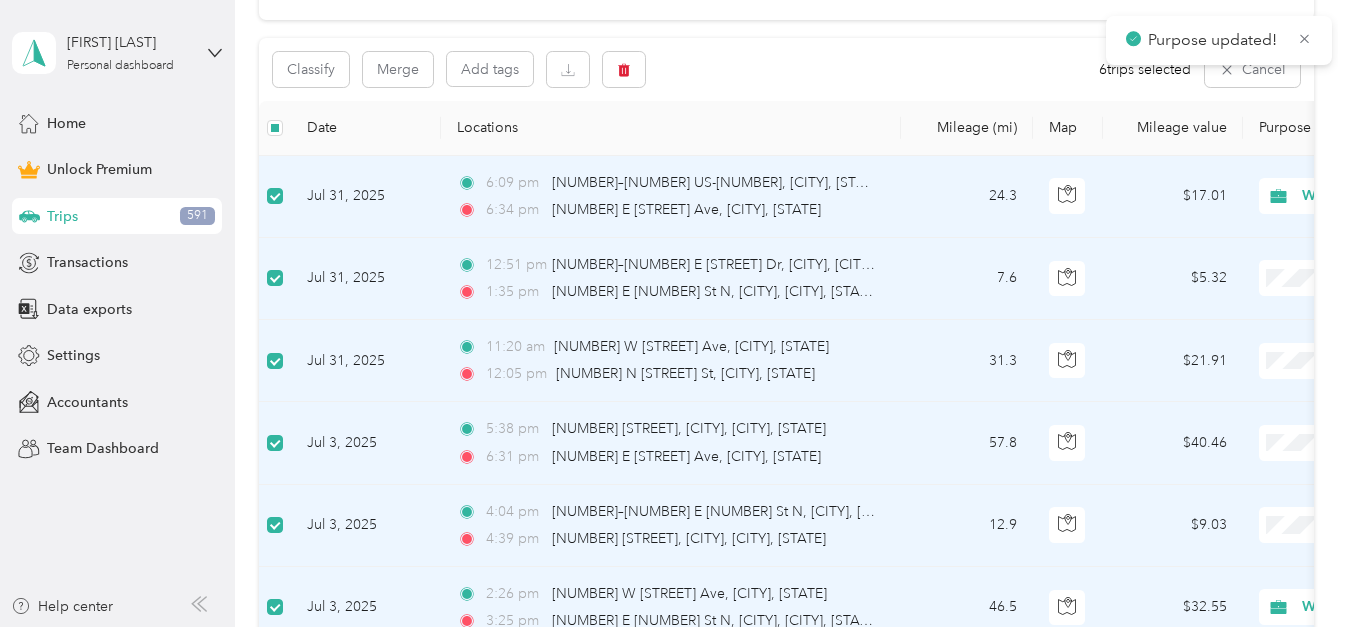 scroll, scrollTop: 400, scrollLeft: 0, axis: vertical 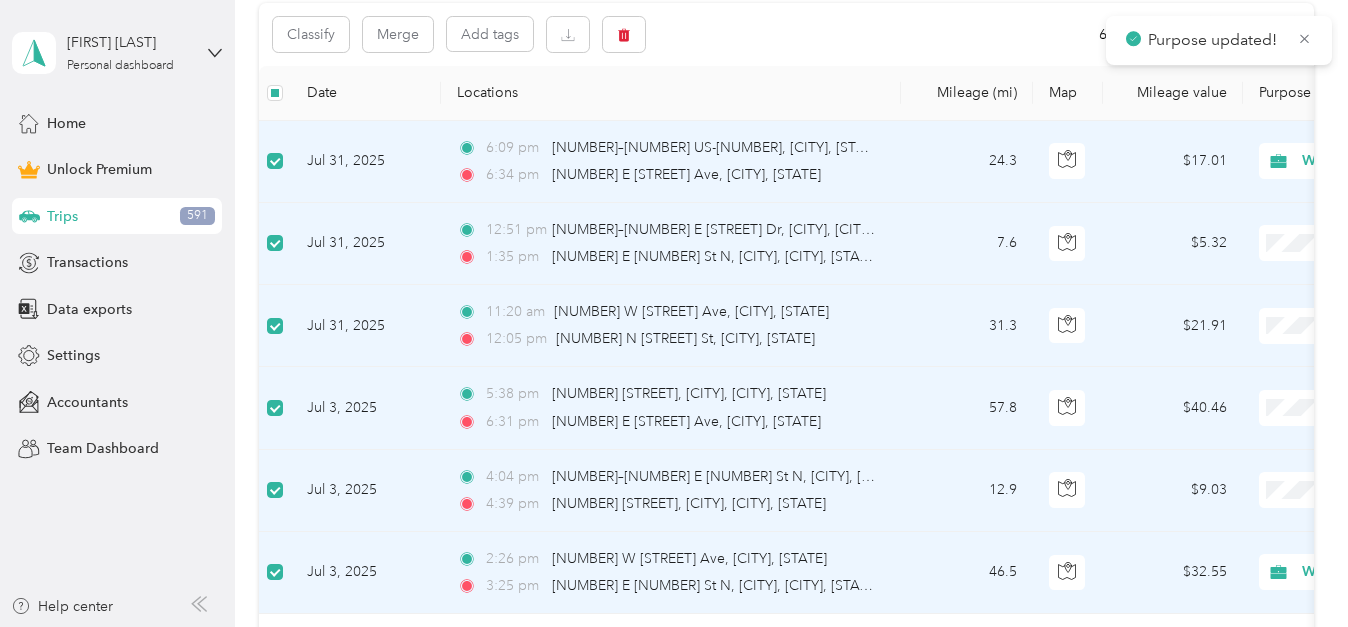 click at bounding box center [1383, 326] 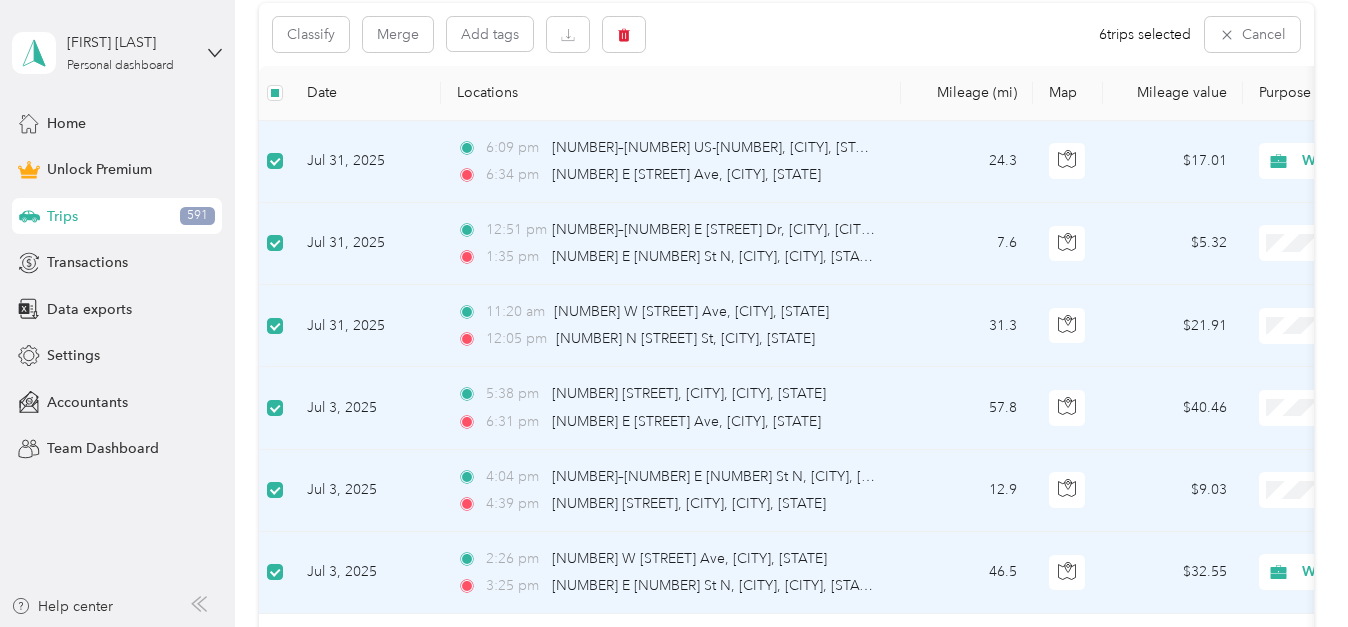 click on "Work" at bounding box center [1242, 362] 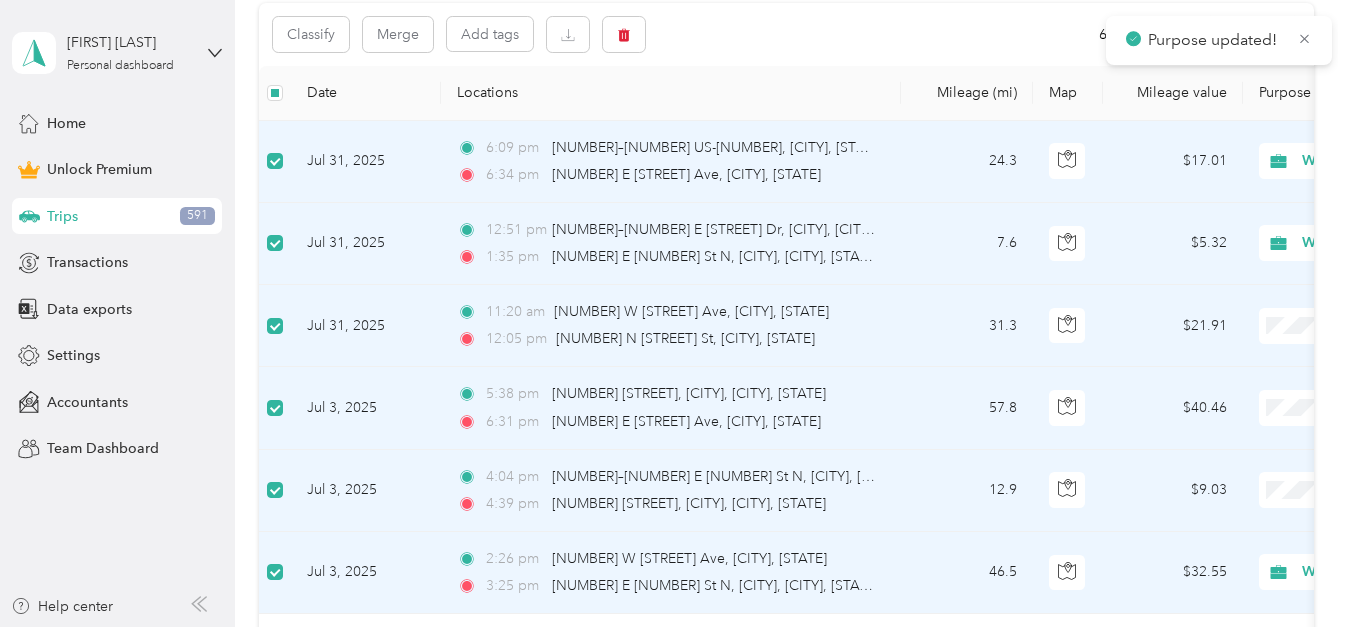 click on "Work" at bounding box center [1242, 159] 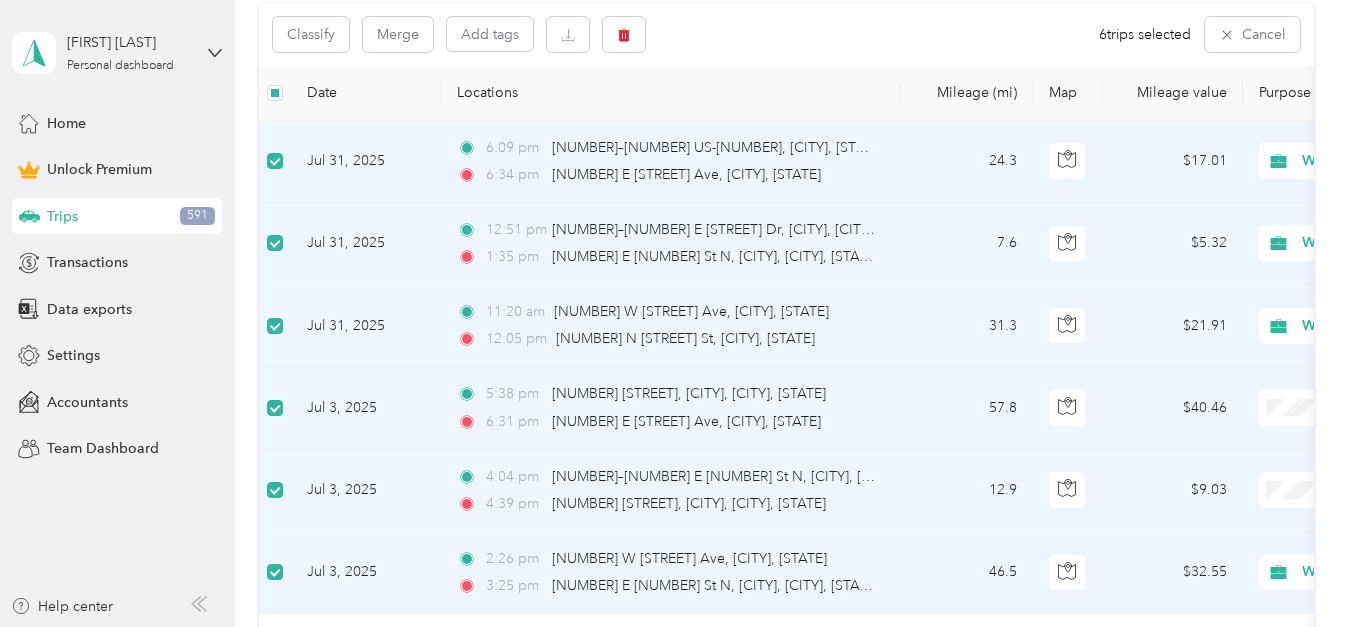 click on "Work Personal Other Charity Medical Moving Commute" at bounding box center (1224, 264) 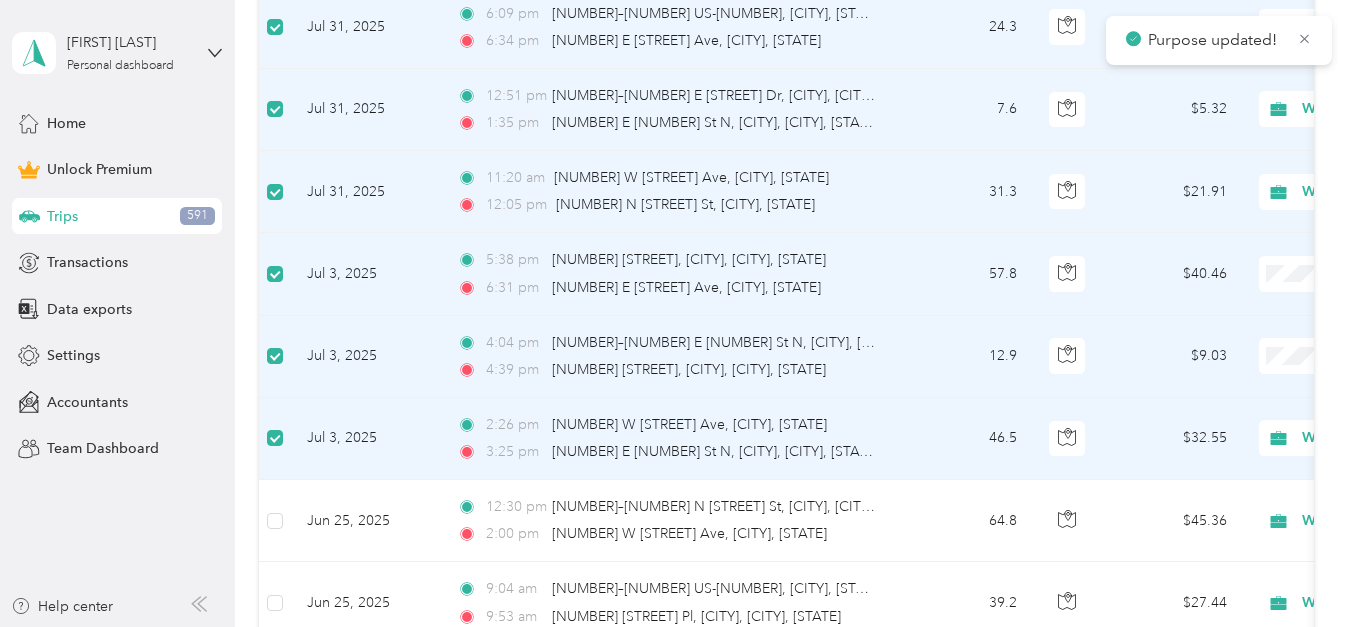 scroll, scrollTop: 600, scrollLeft: 0, axis: vertical 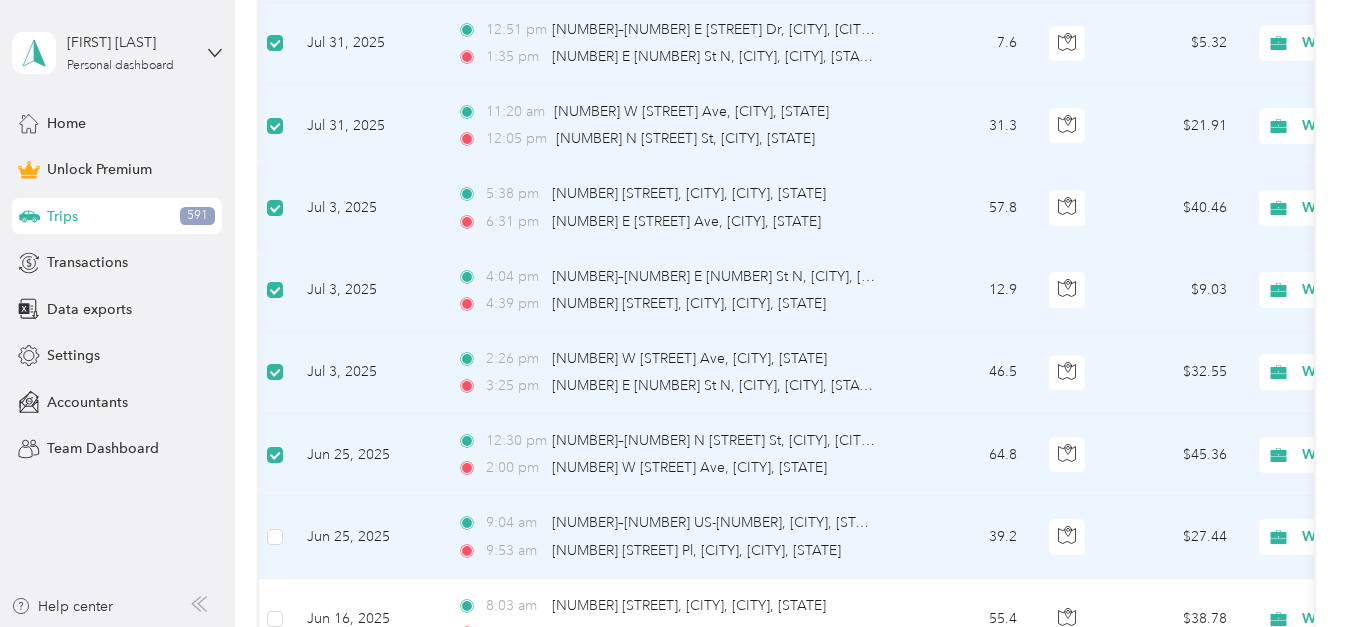 click at bounding box center [275, 537] 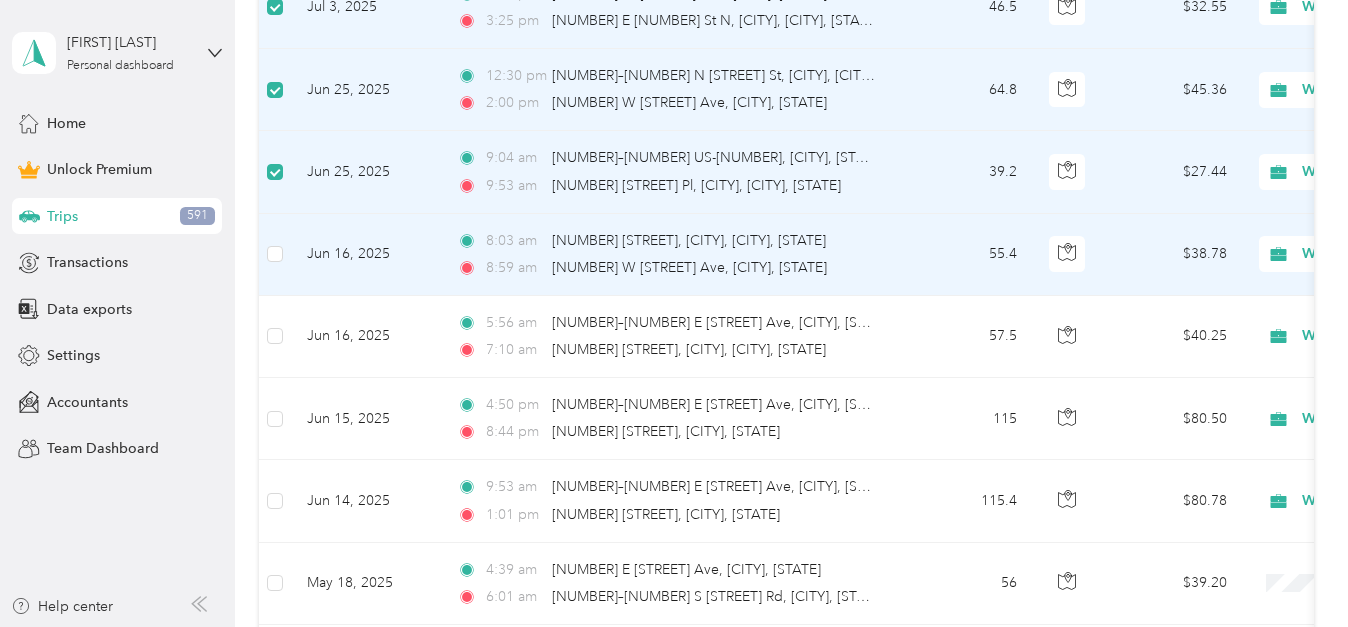 scroll, scrollTop: 1000, scrollLeft: 0, axis: vertical 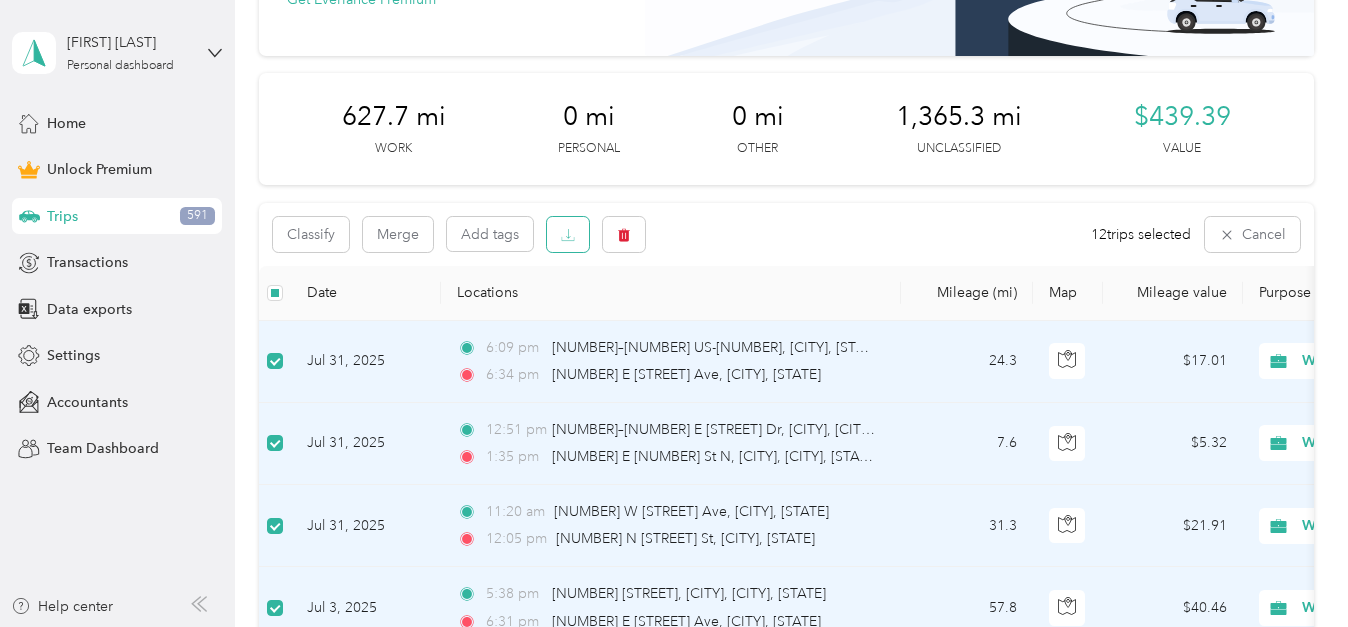 click 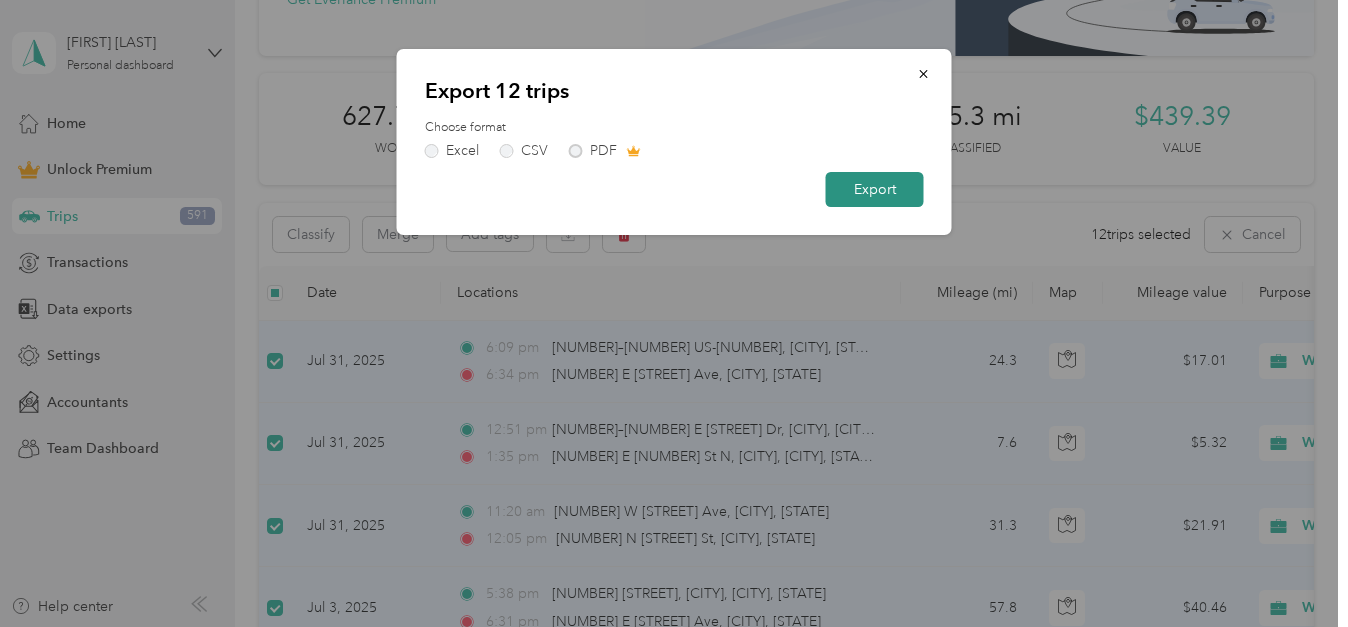 click on "Export" at bounding box center [875, 189] 